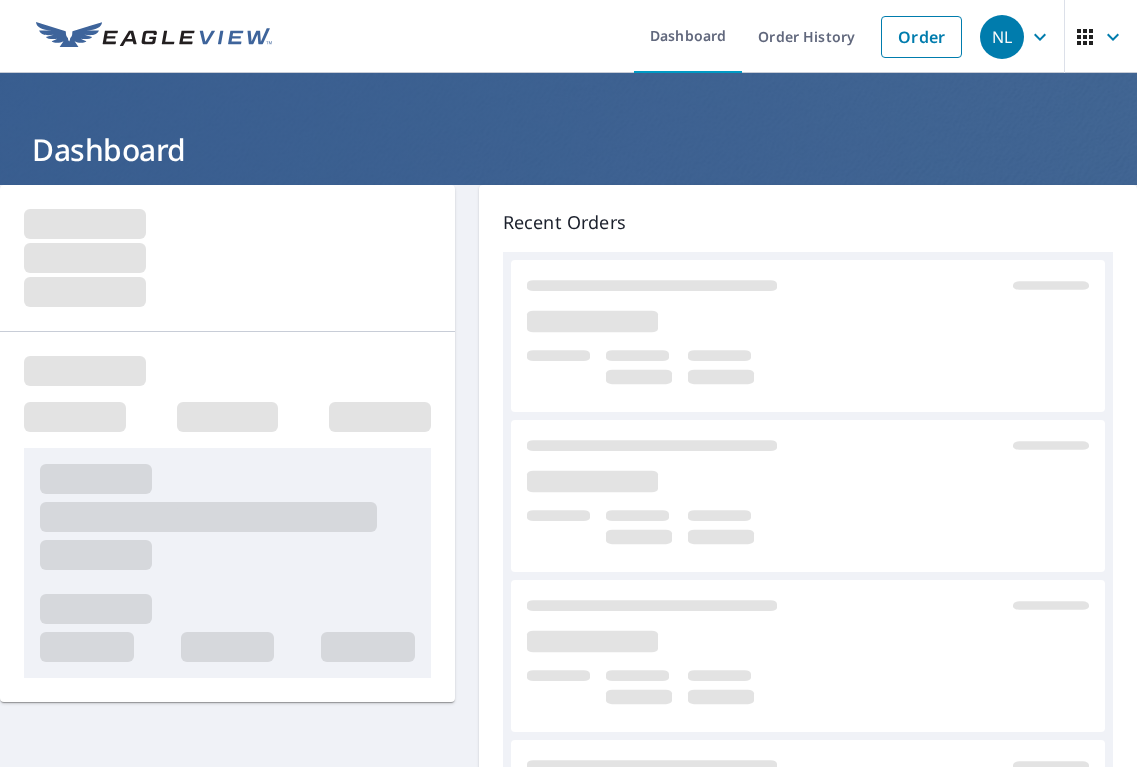 scroll, scrollTop: 0, scrollLeft: 0, axis: both 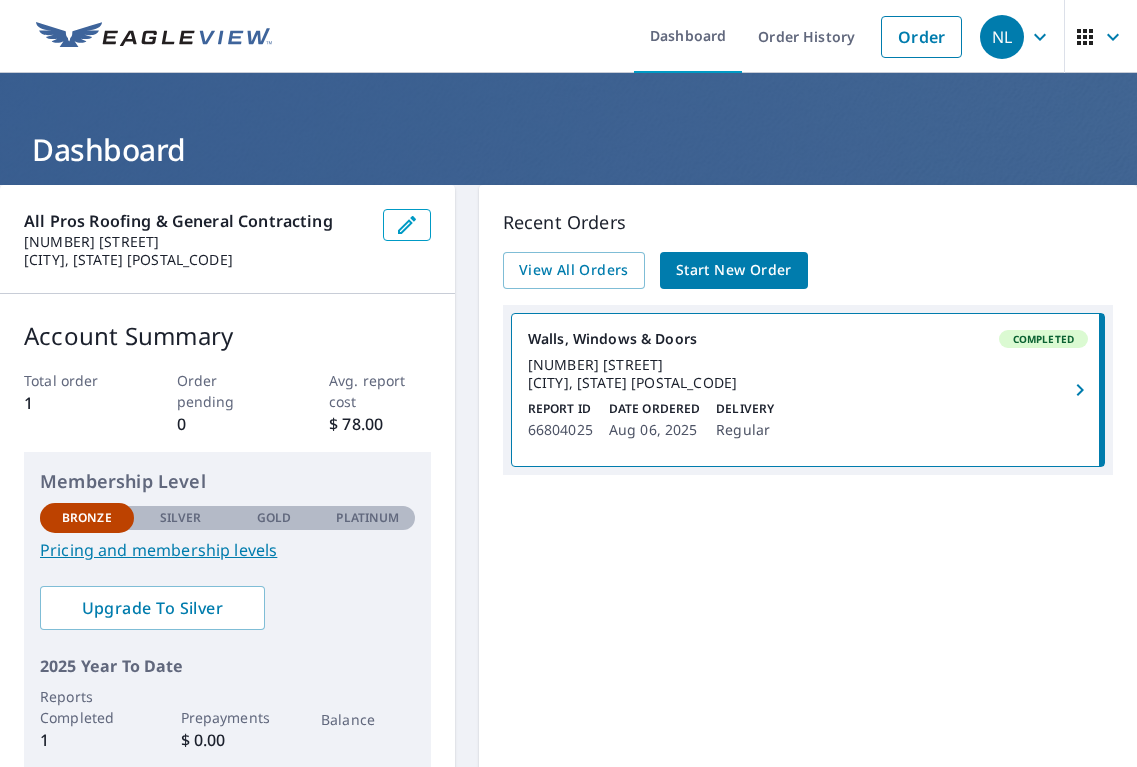 click on "Walls, Windows & Doors Completed [NUMBER] [STREET]
[CITY], [STATE] [POSTAL_CODE] Report ID [NUMBER] Date Ordered [DATE] Delivery Regular" at bounding box center [808, 390] 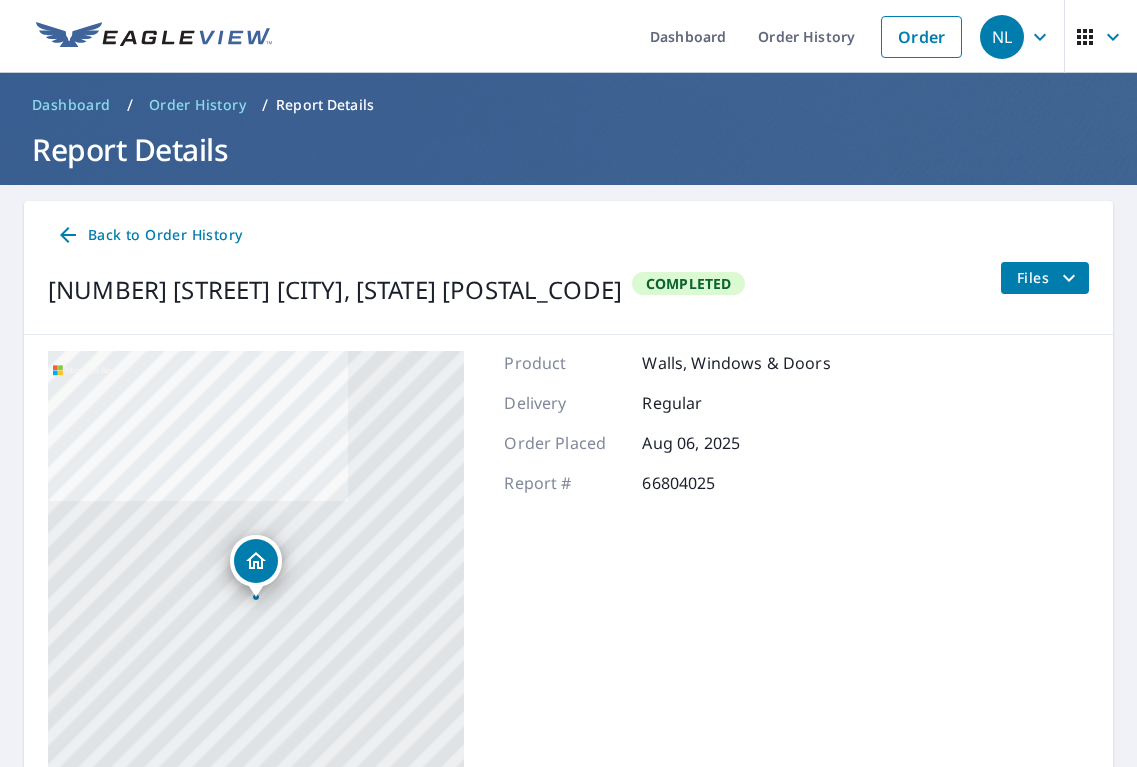 drag, startPoint x: 1055, startPoint y: 274, endPoint x: 1064, endPoint y: 267, distance: 11.401754 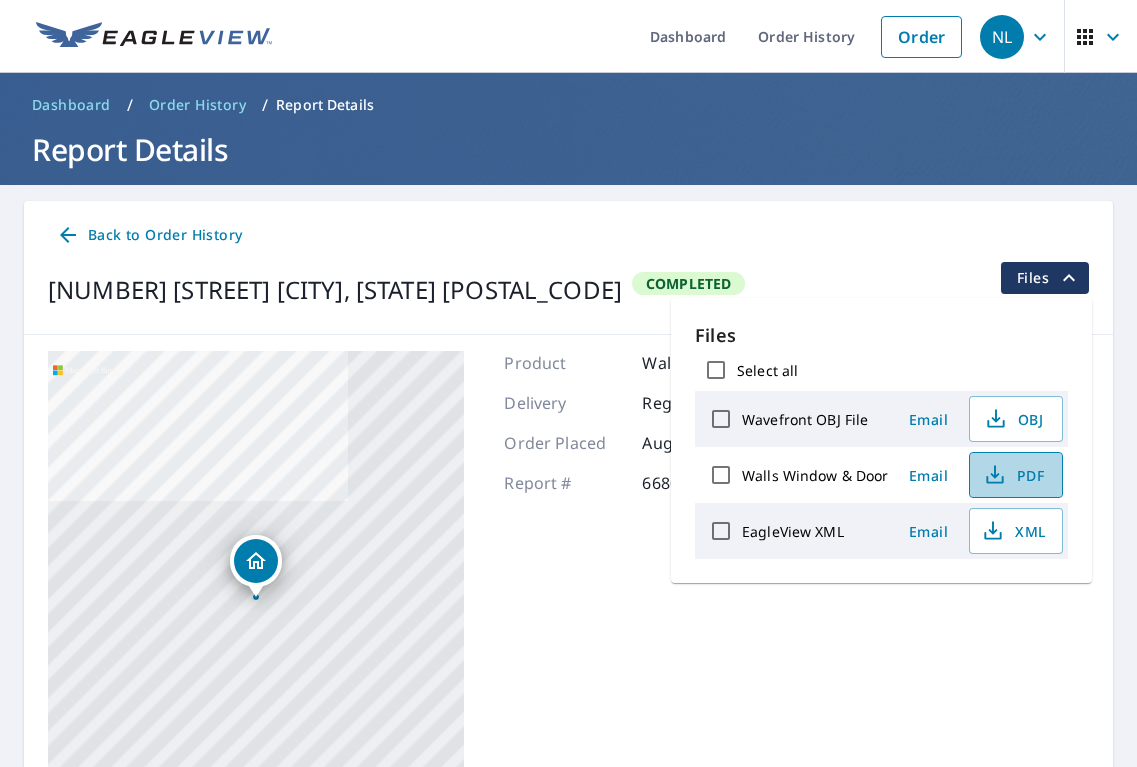 click on "PDF" at bounding box center [1014, 475] 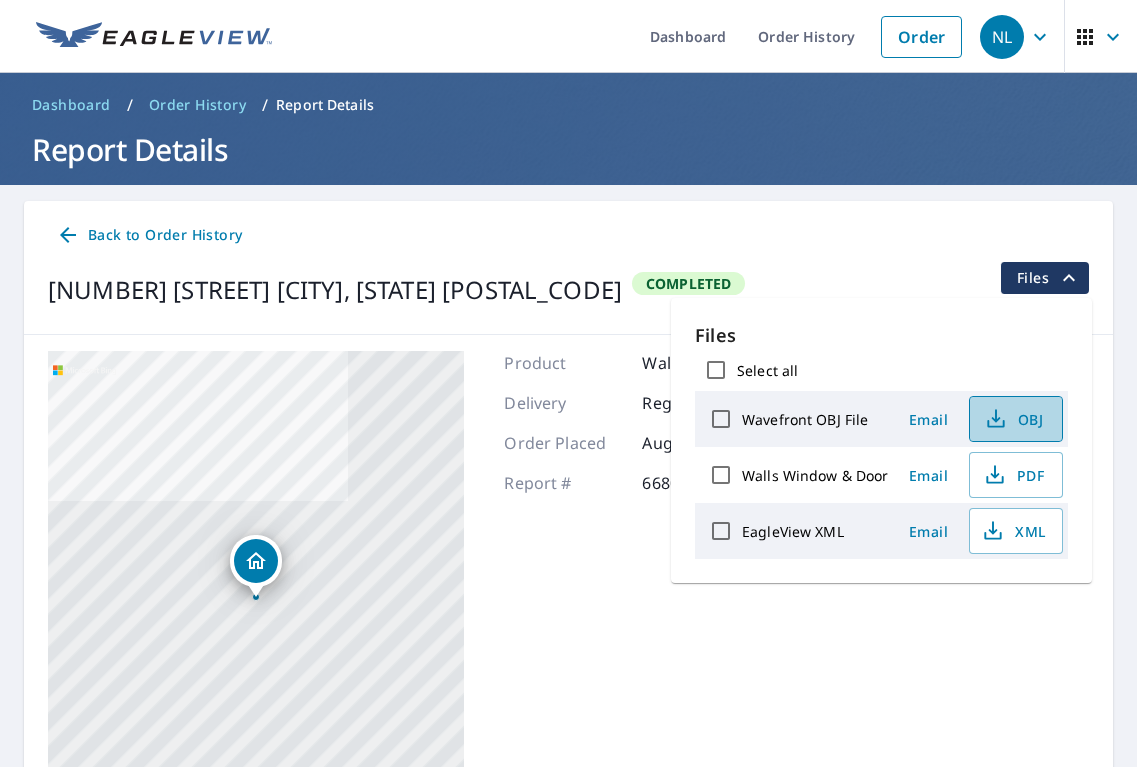 click 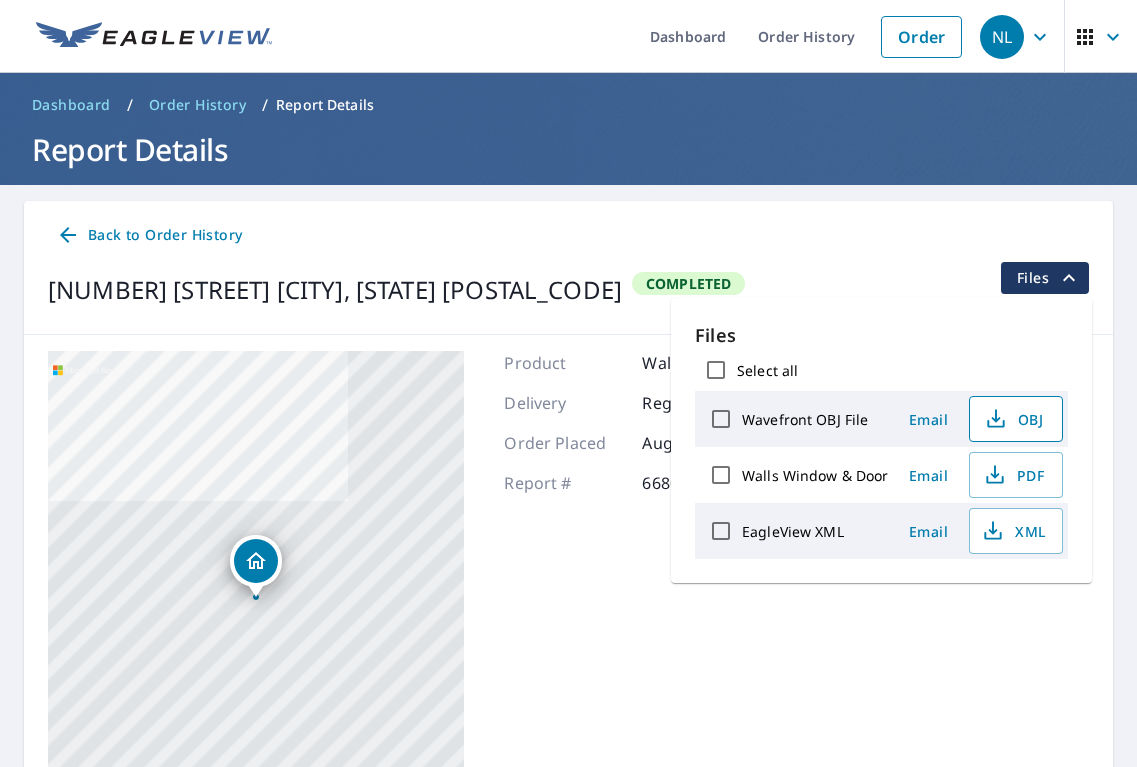 click 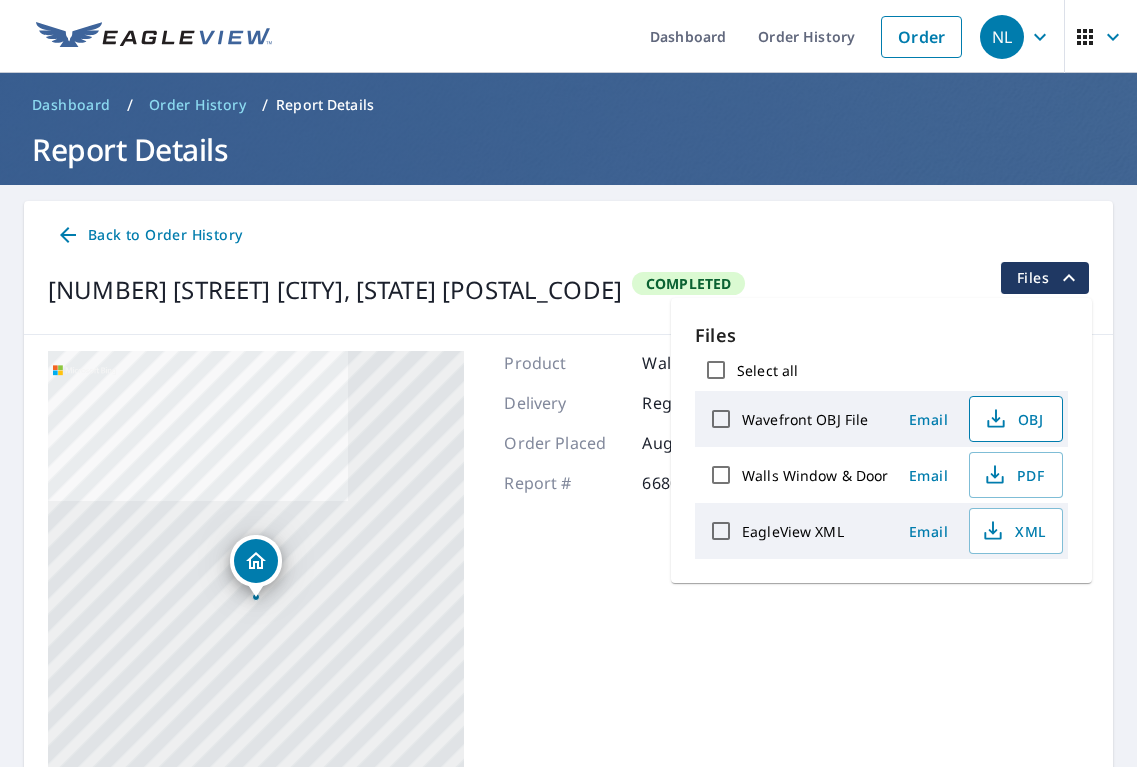 click on "Product Walls, Windows & Doors Delivery Regular Order Placed [DATE] Report # [NUMBER]" at bounding box center [667, 601] 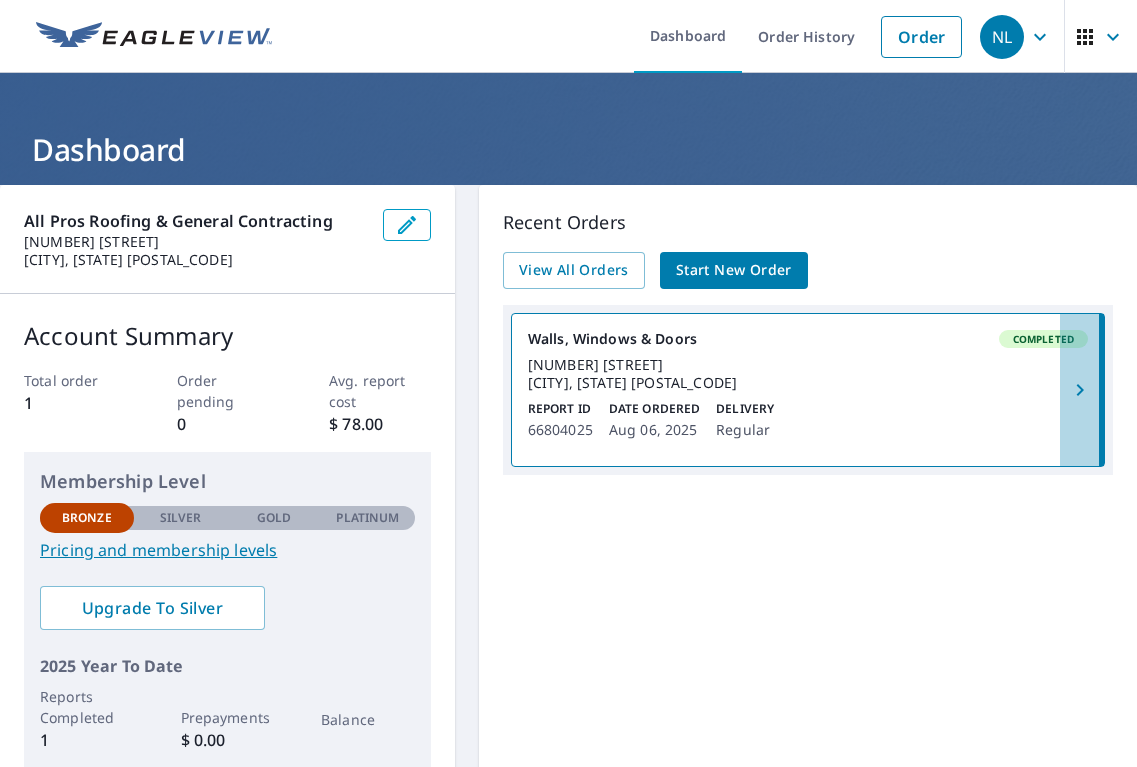 click 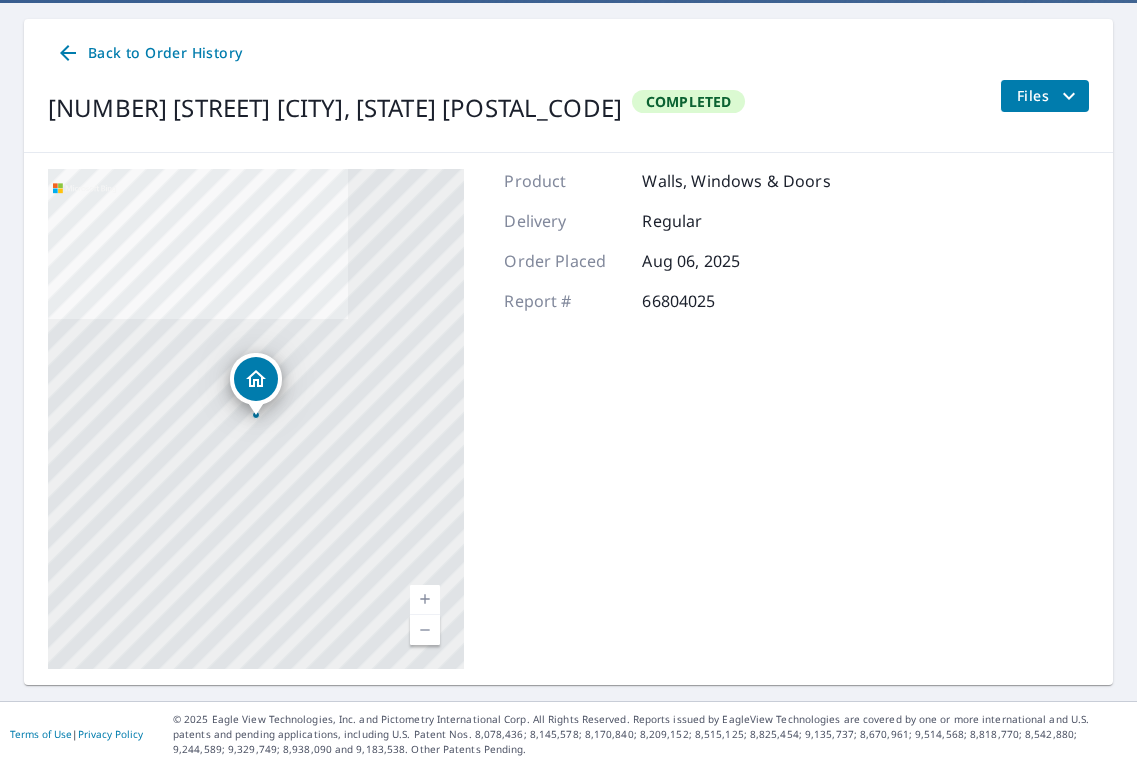 scroll, scrollTop: 181, scrollLeft: 0, axis: vertical 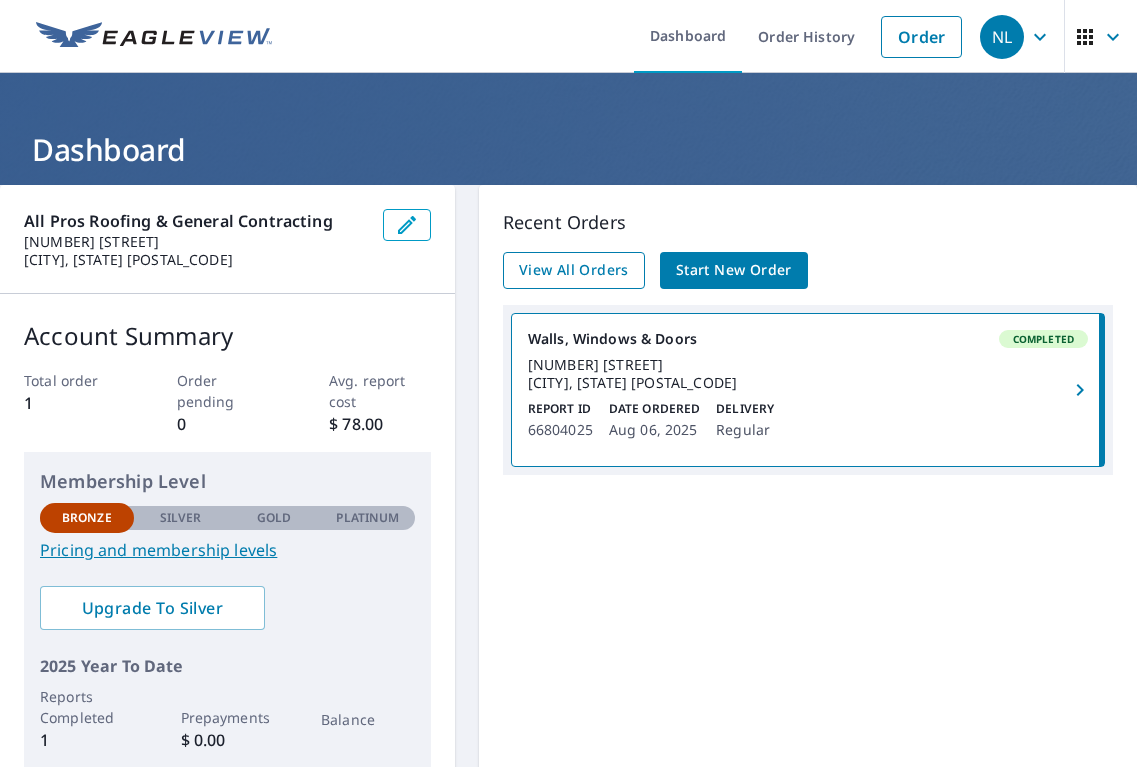 click on "View All Orders" at bounding box center (574, 270) 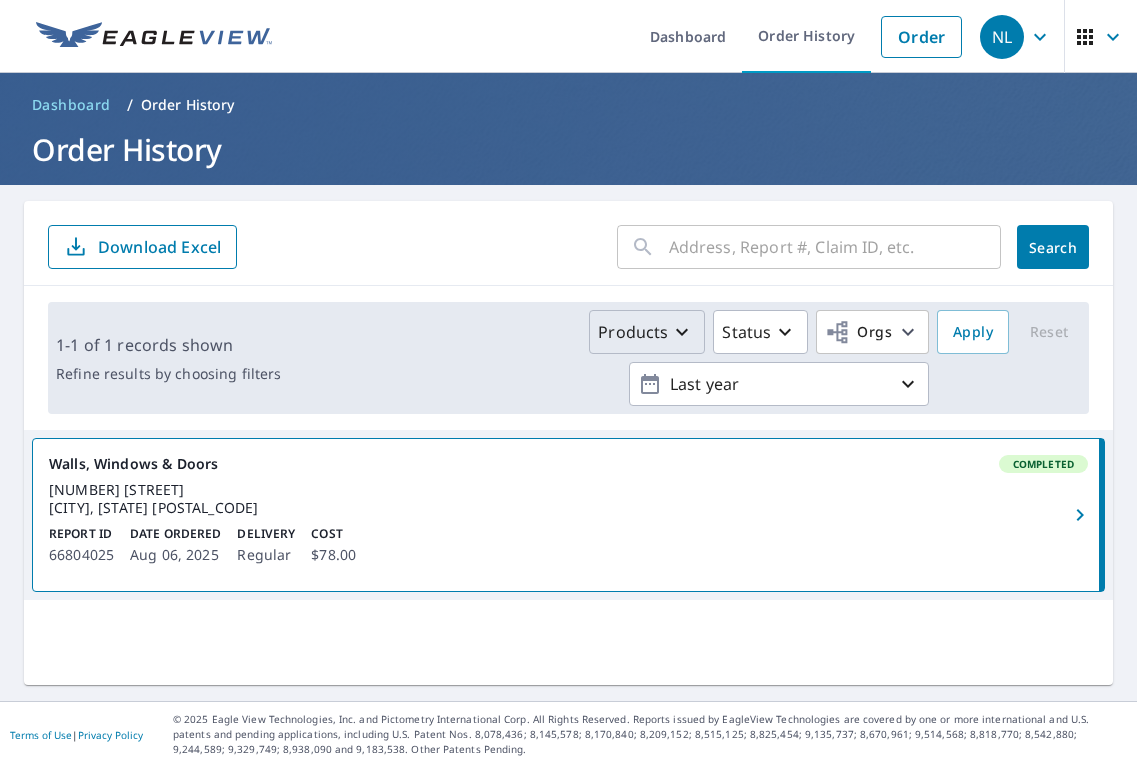 click on "Products" at bounding box center [633, 332] 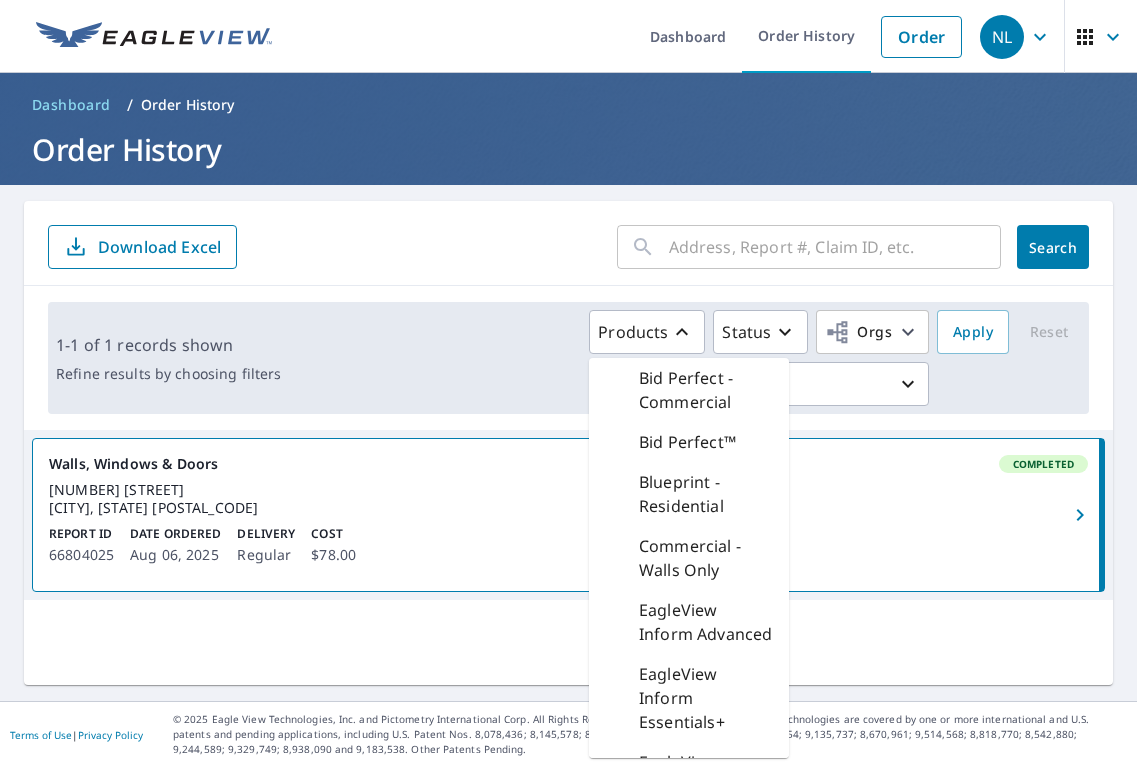 scroll, scrollTop: 0, scrollLeft: 0, axis: both 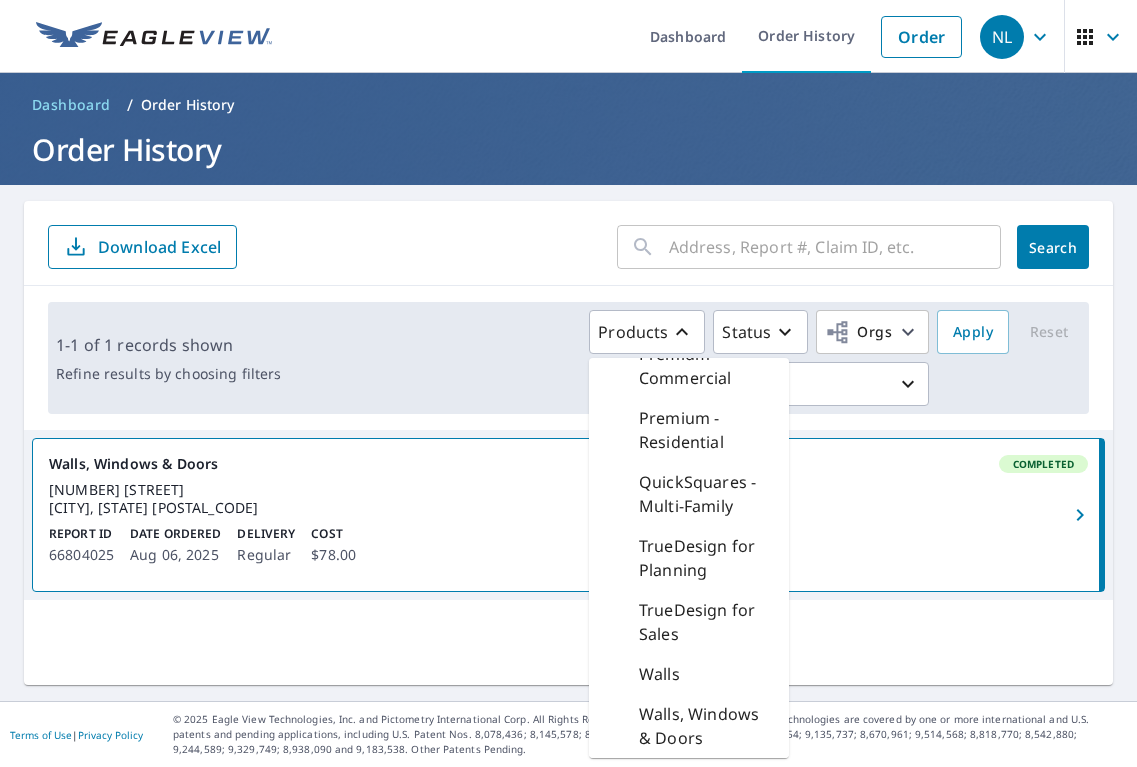 click on "​​ Search Download Excel 1-1 of 1 records shown Refine results by choosing filters Products Bid Perfect - Commercial Bid Perfect™ Blueprint - Residential Commercial - Walls Only EagleView Inform Advanced EagleView Inform Essentials+ EagleView Inform Essentials+ for Commercial Full House Gutter - Commercial Gutter - Residential Premium - Commercial Premium - Residential QuickSquares - Multi-Family TrueDesign for Planning TrueDesign for Sales Walls Walls, Windows & Doors Status Orgs Last year Apply Reset Walls, Windows & Doors Completed [NUMBER] [STREET]
[CITY], [STATE] [POSTAL_CODE] Report ID [NUMBER] Date Ordered [DATE] Delivery Regular Cost $78.00" at bounding box center [568, 443] 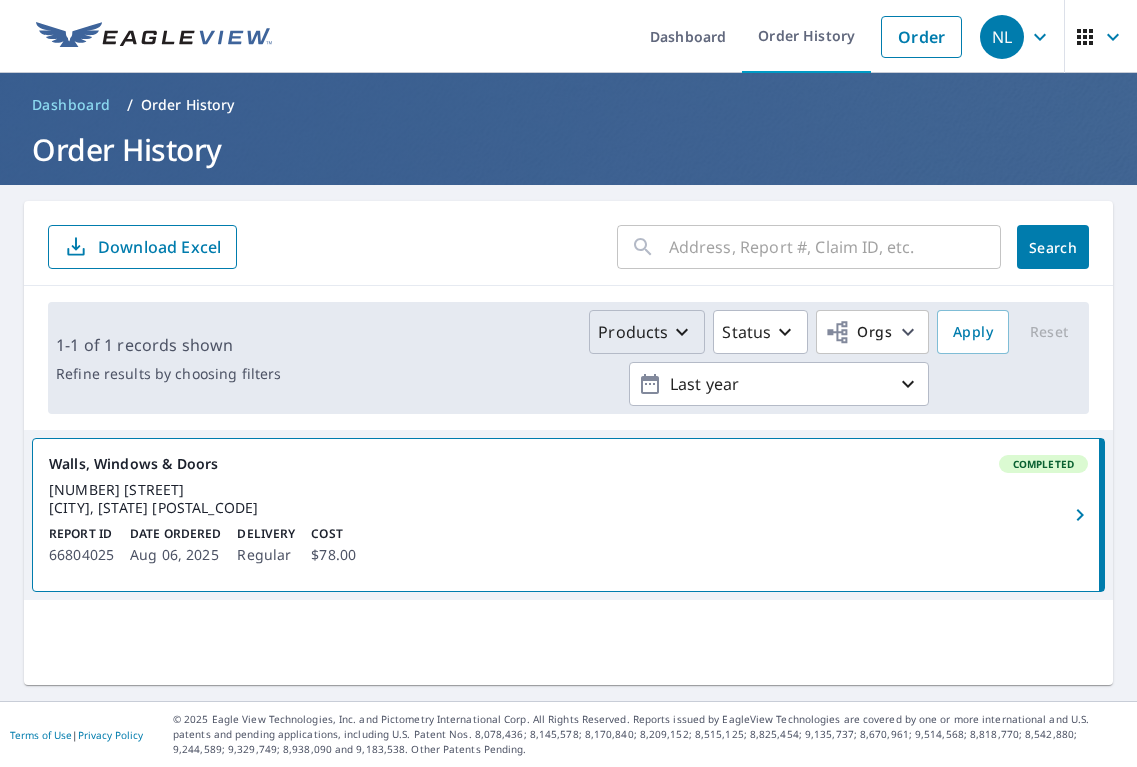 scroll, scrollTop: 0, scrollLeft: 0, axis: both 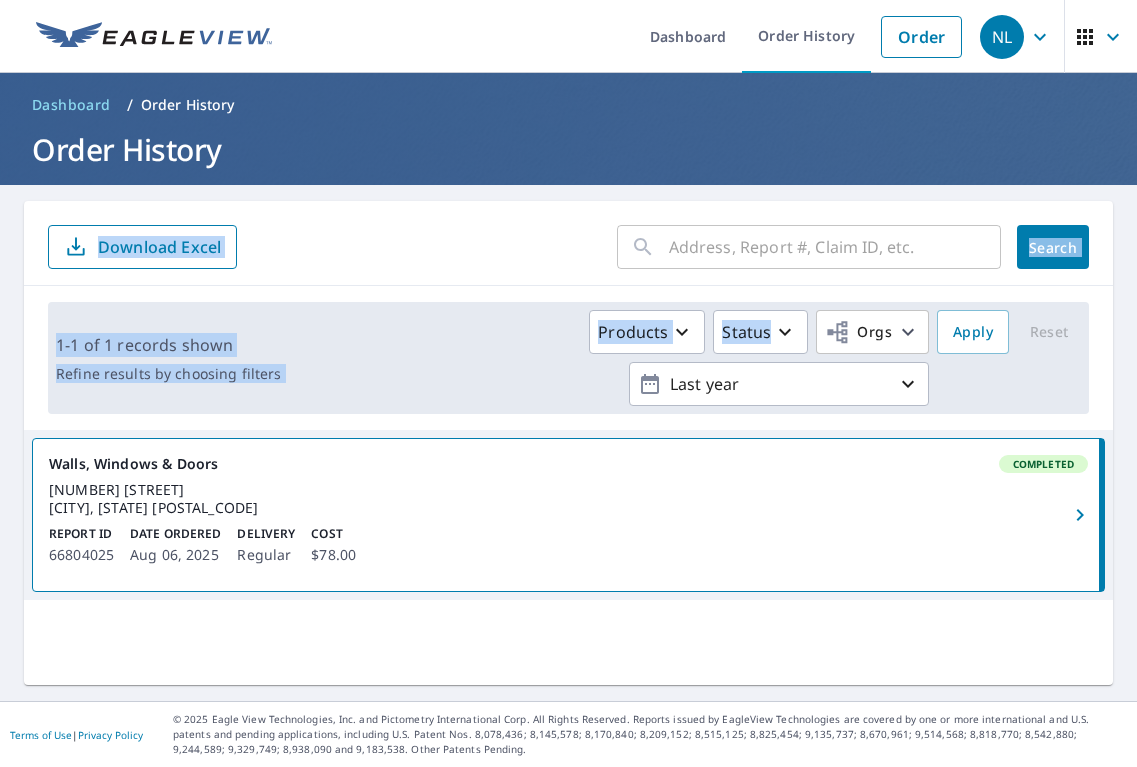 click on "​​ Search Download Excel 1-1 of 1 records shown Refine results by choosing filters Products Status Orgs Last year Apply Reset Walls, Windows & Doors Completed [NUMBER] [STREET]
[CITY], [STATE] [POSTAL_CODE] Report ID [NUMBER] Date Ordered [DATE] Delivery Regular Cost $78.00" at bounding box center (568, 443) 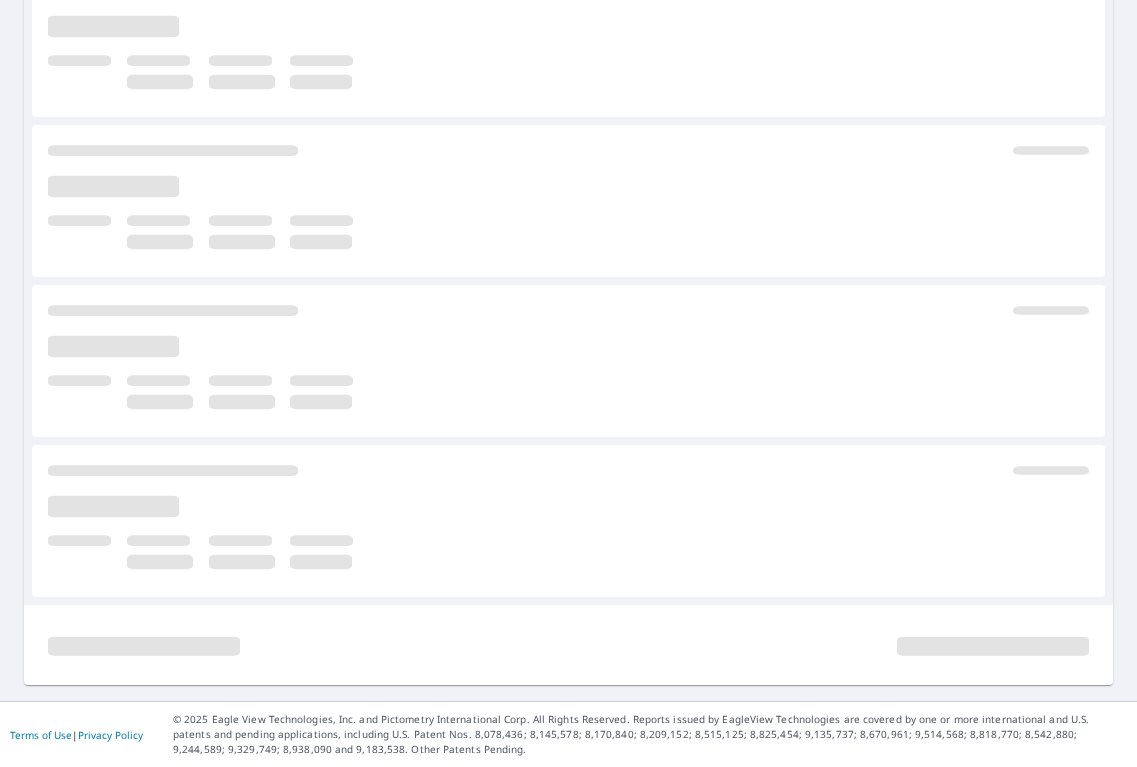 scroll, scrollTop: 565, scrollLeft: 0, axis: vertical 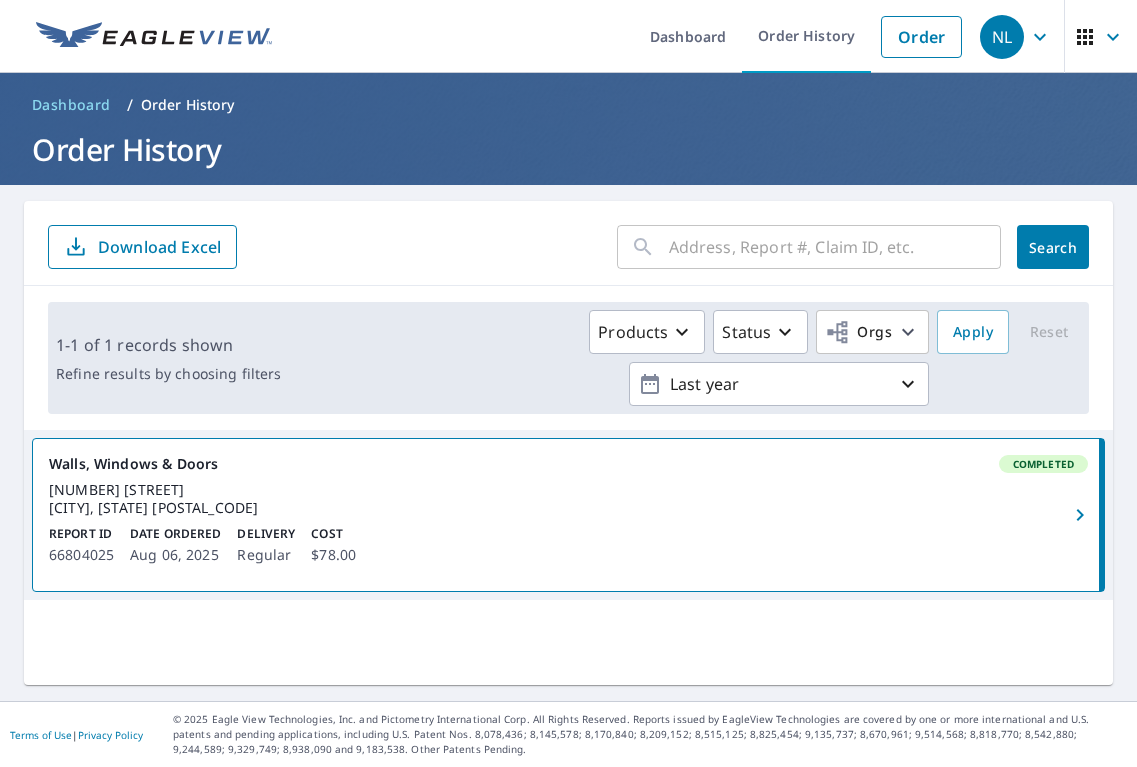click at bounding box center [1101, 37] 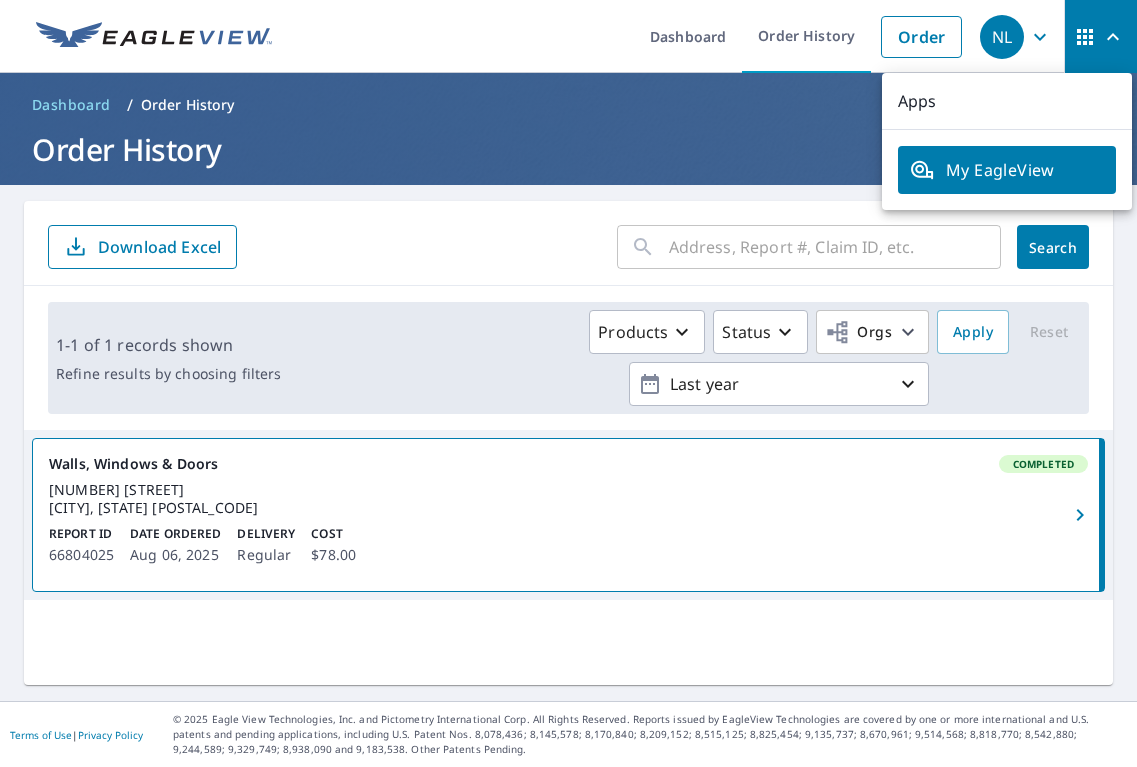 click on "Order History" at bounding box center [568, 149] 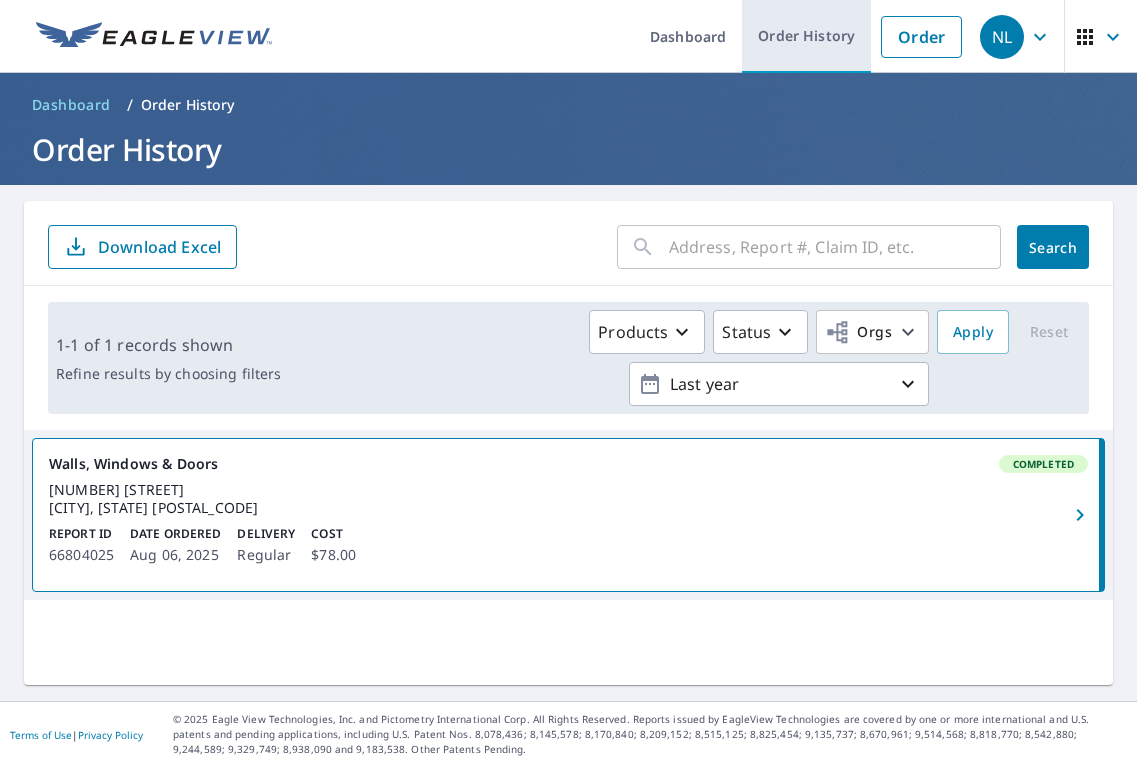 click on "Order History" at bounding box center (806, 36) 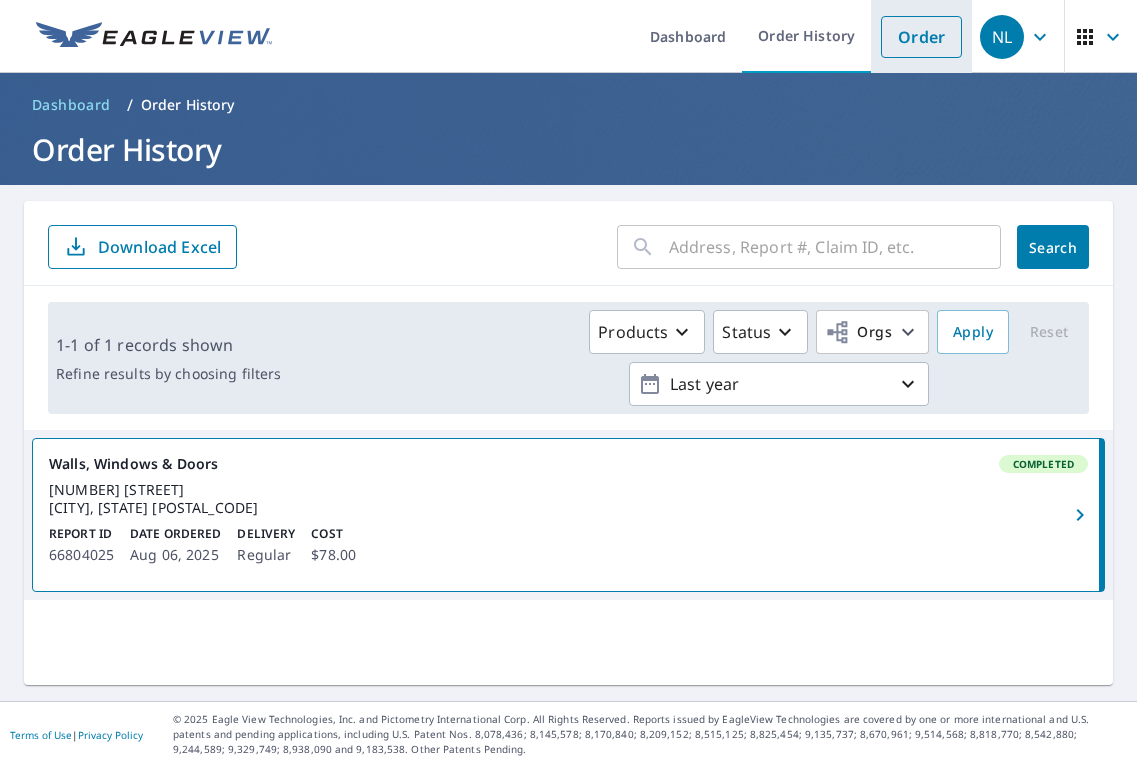 click on "Order" at bounding box center (921, 36) 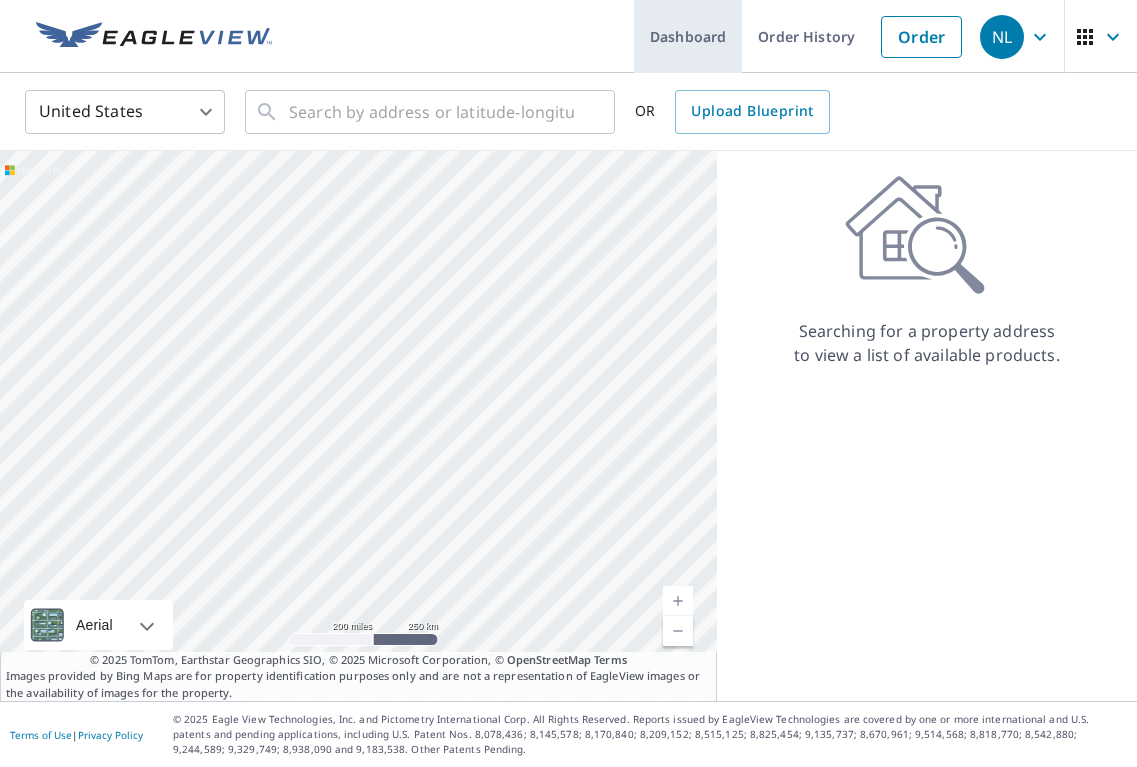 click on "Dashboard" at bounding box center (688, 36) 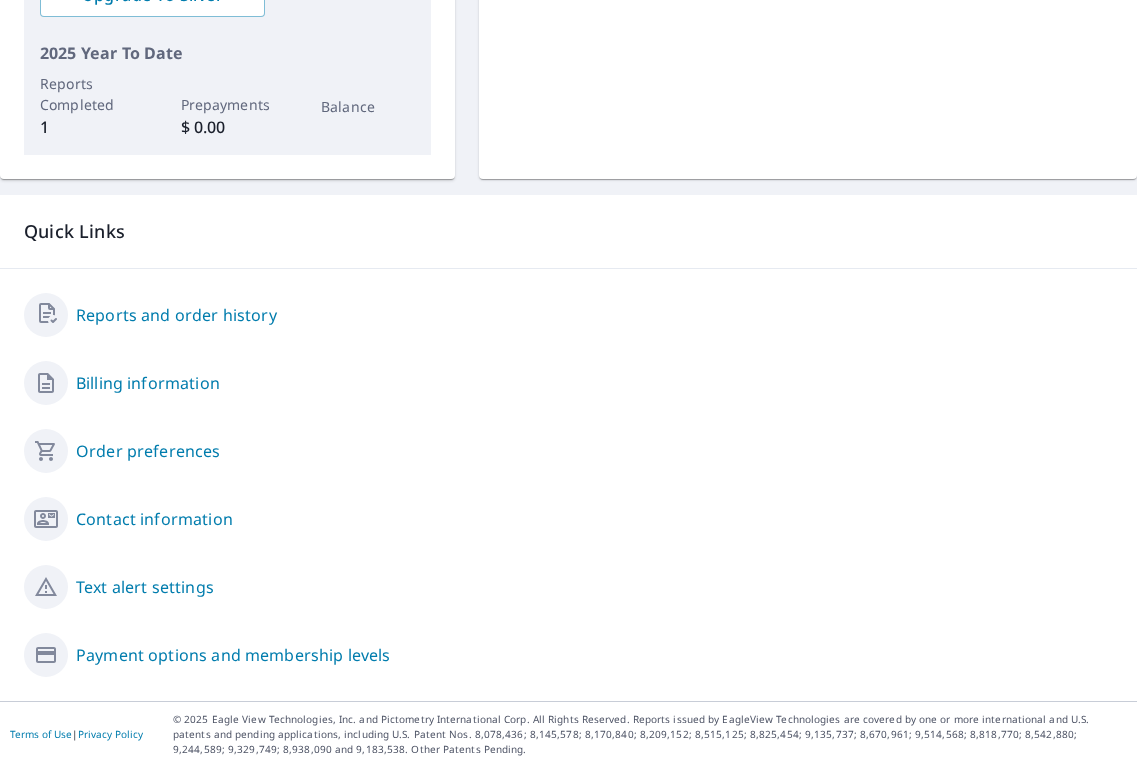 scroll, scrollTop: 612, scrollLeft: 0, axis: vertical 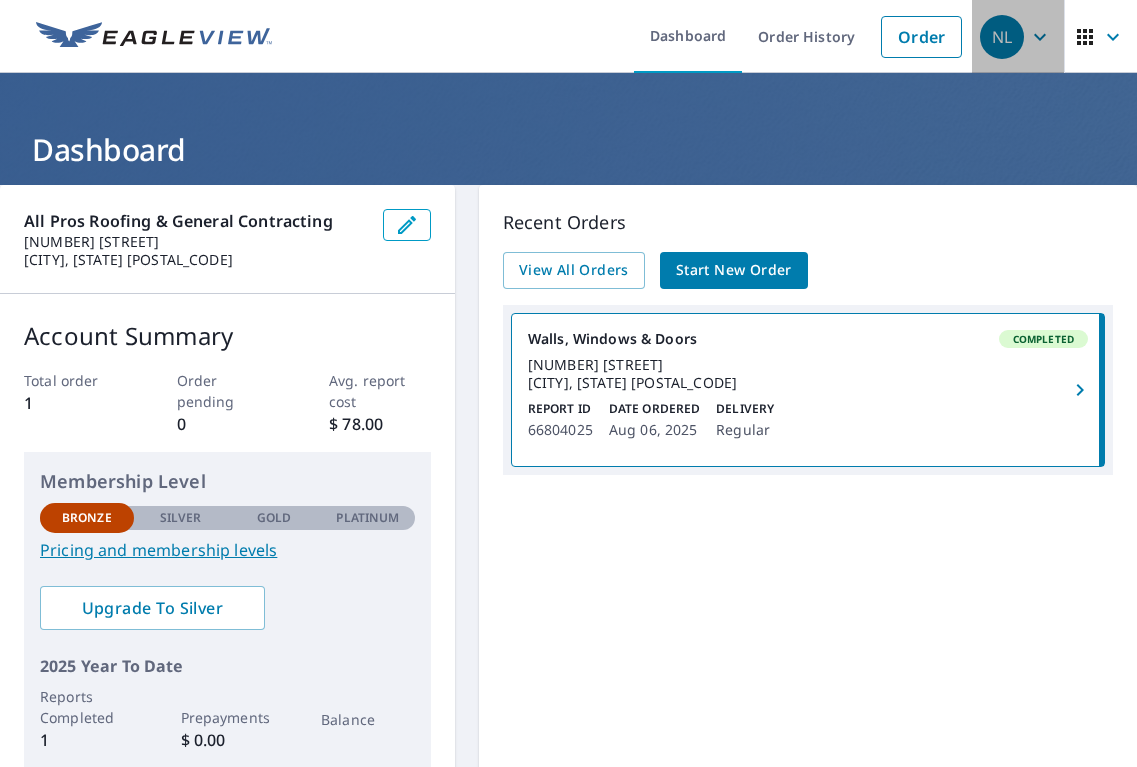 click on "NL" at bounding box center [1002, 37] 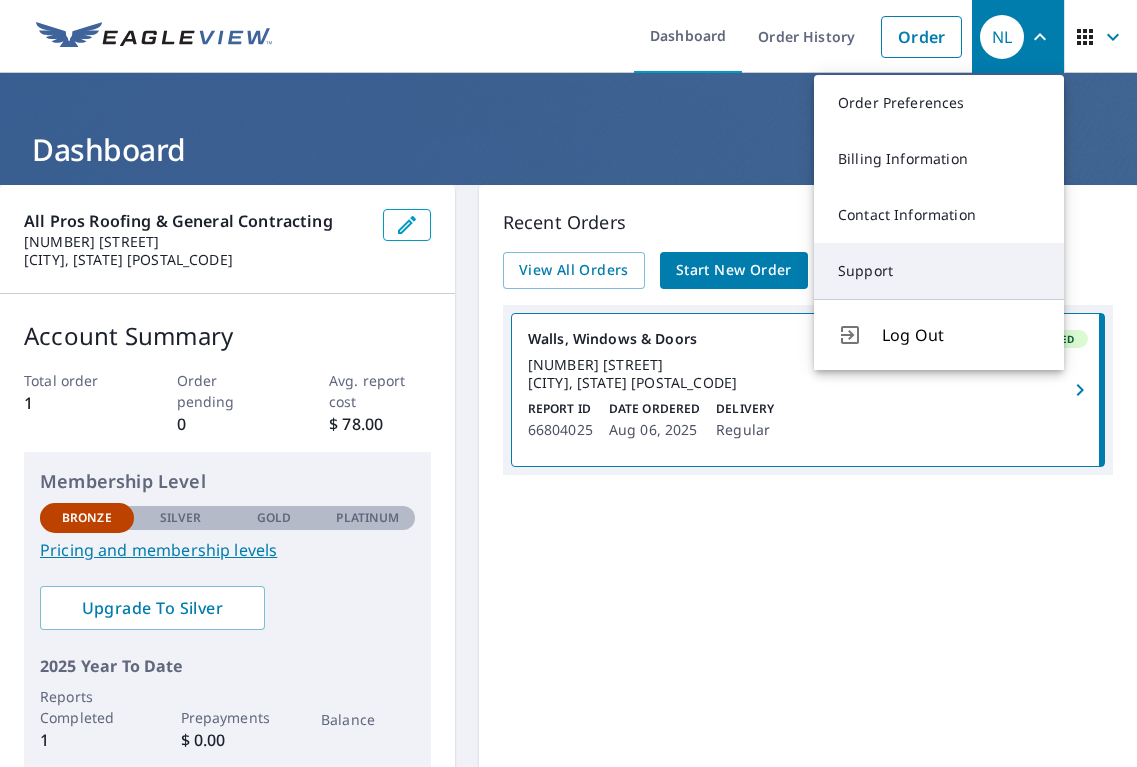 click on "Support" at bounding box center (939, 271) 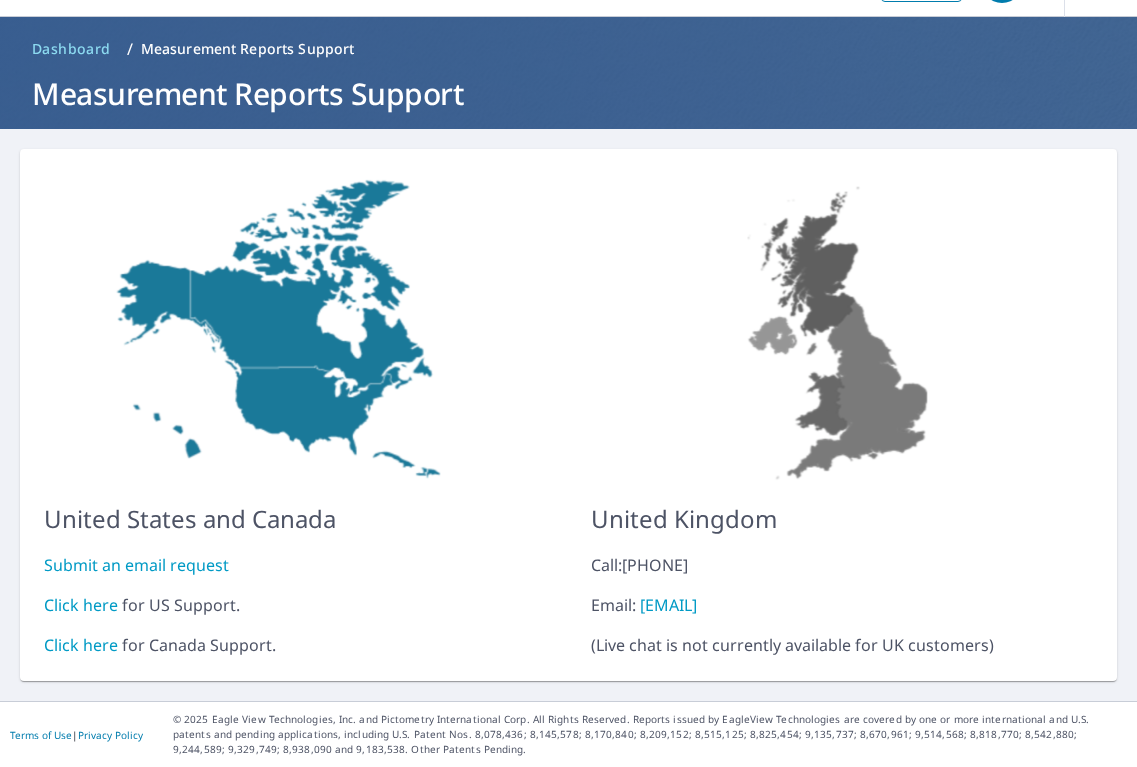 scroll, scrollTop: 56, scrollLeft: 0, axis: vertical 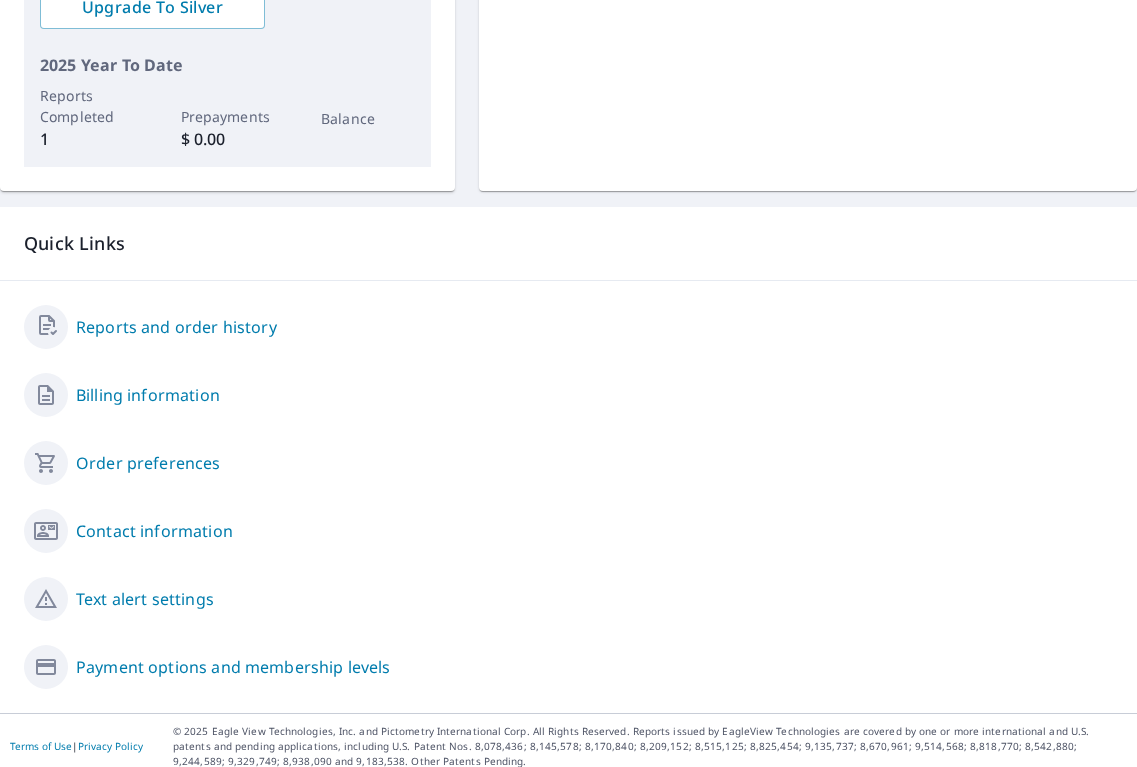 click on "Reports and order history" at bounding box center (176, 327) 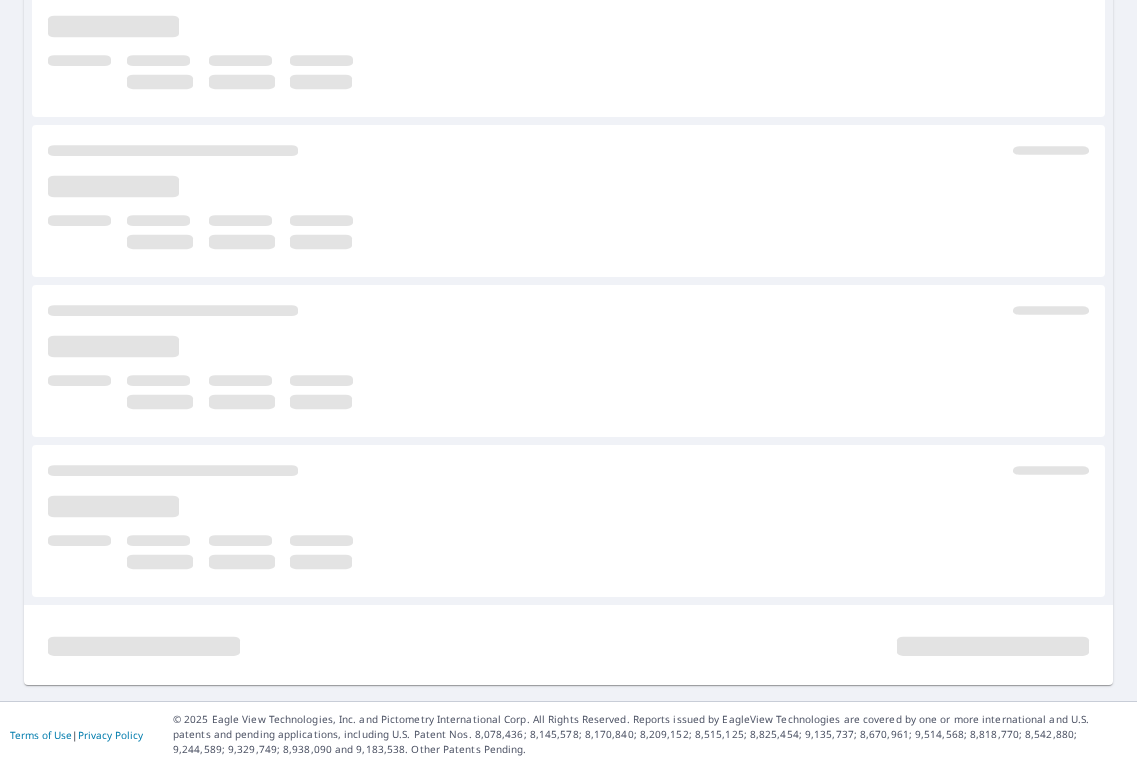 scroll, scrollTop: 0, scrollLeft: 0, axis: both 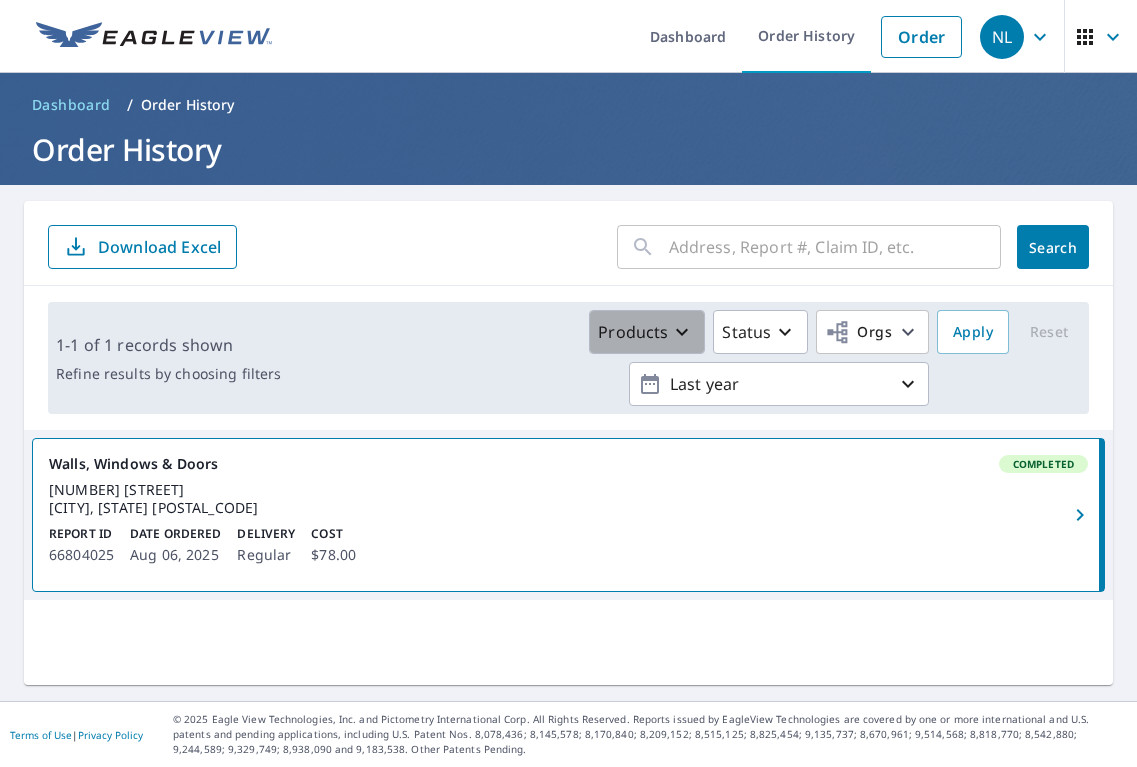 click 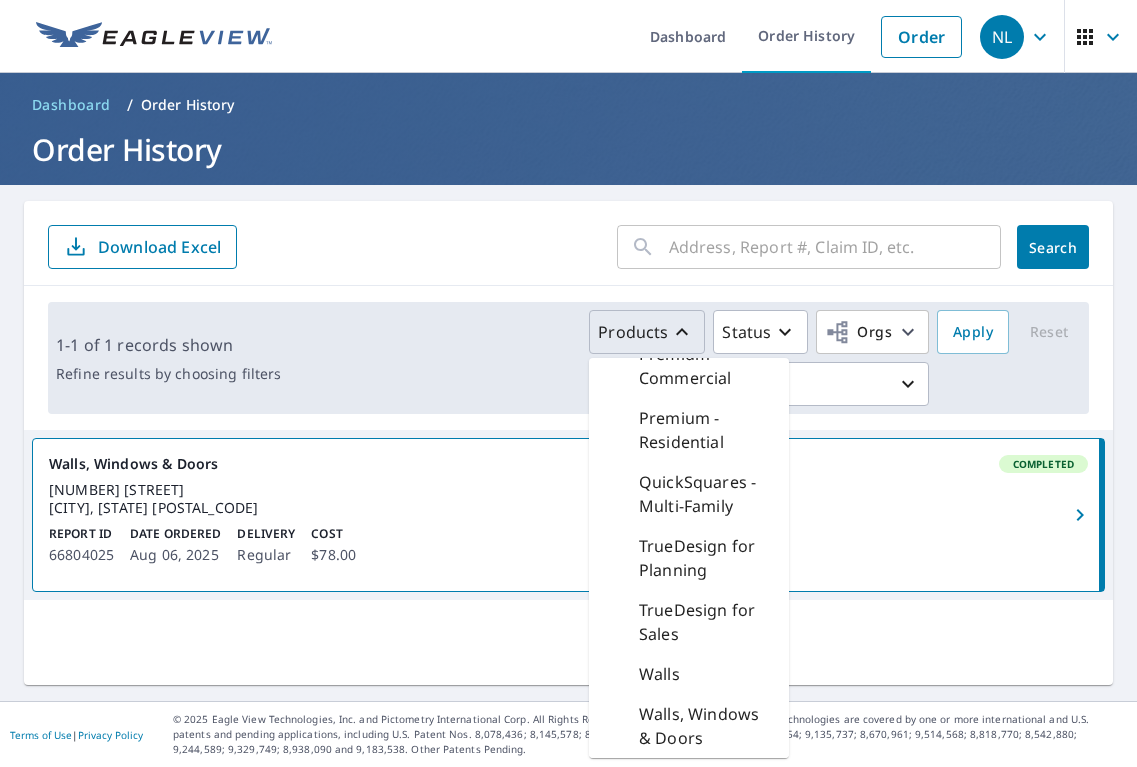 scroll, scrollTop: 688, scrollLeft: 0, axis: vertical 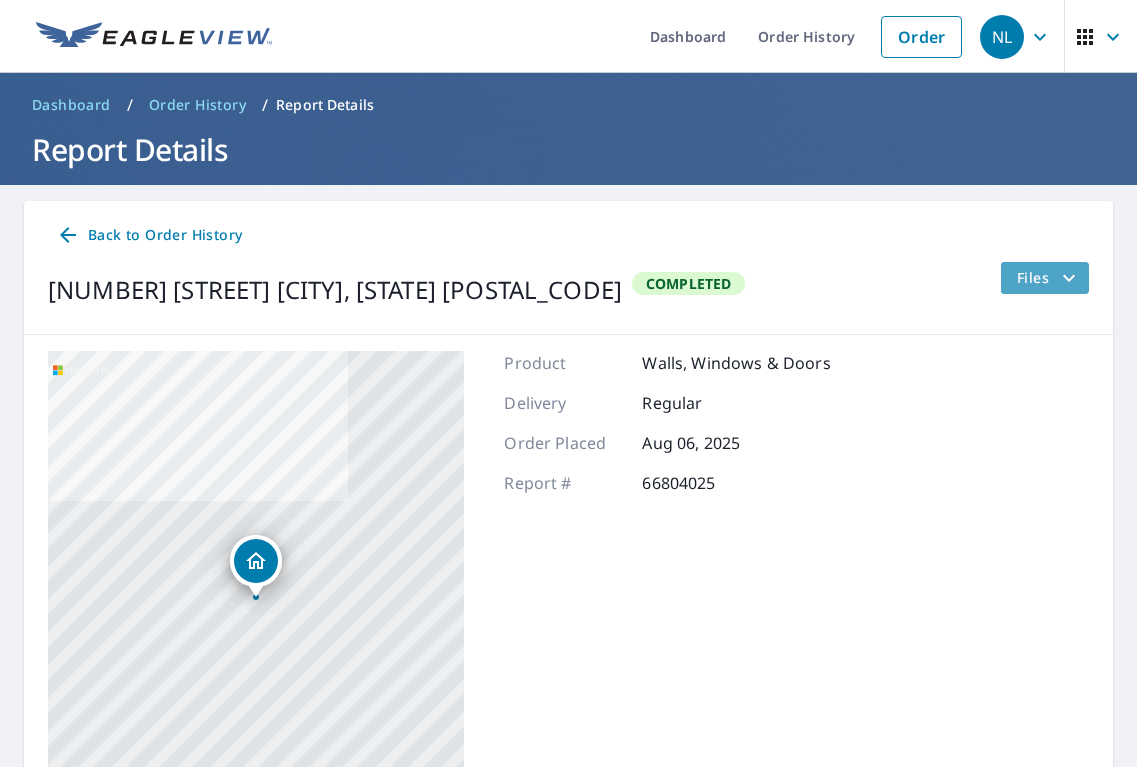 click 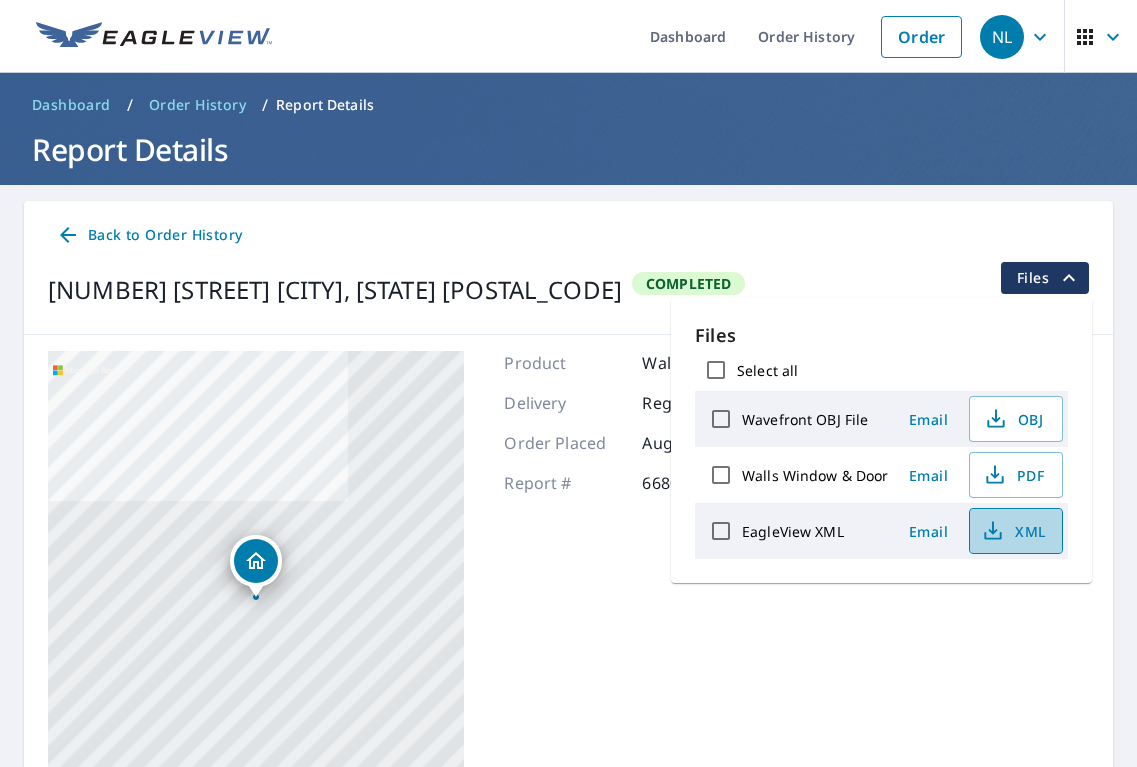 click on "XML" at bounding box center [1014, 531] 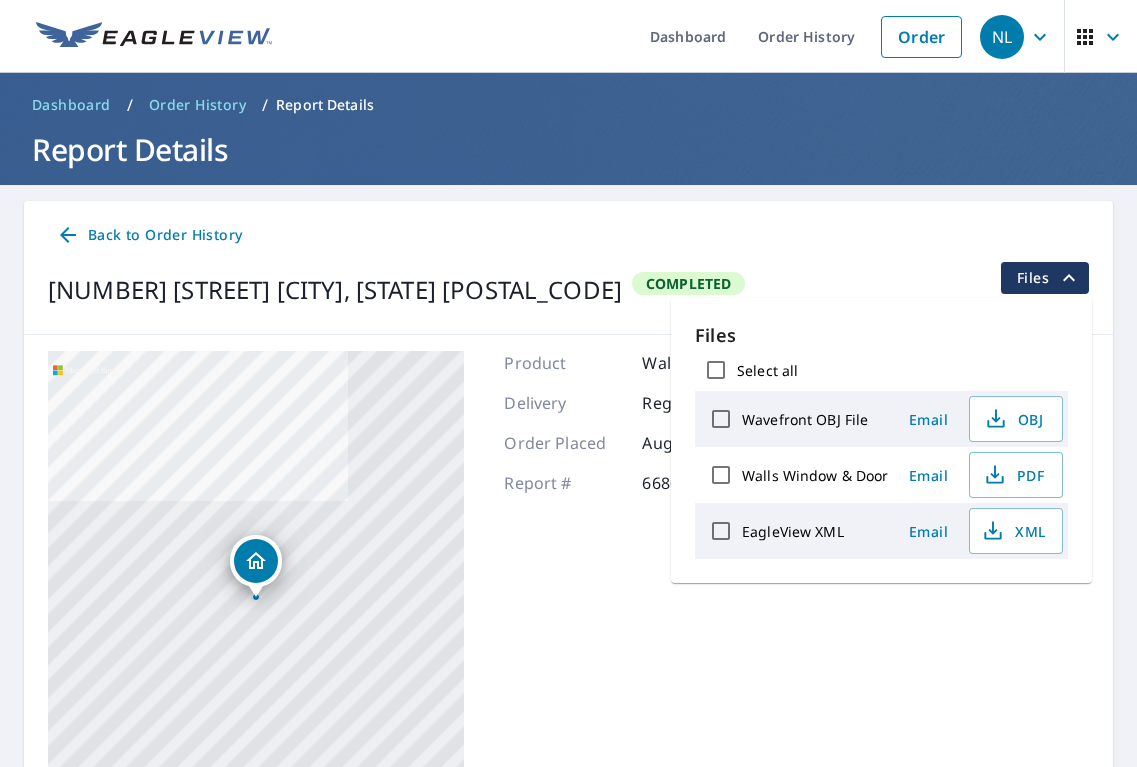 scroll, scrollTop: 1, scrollLeft: 0, axis: vertical 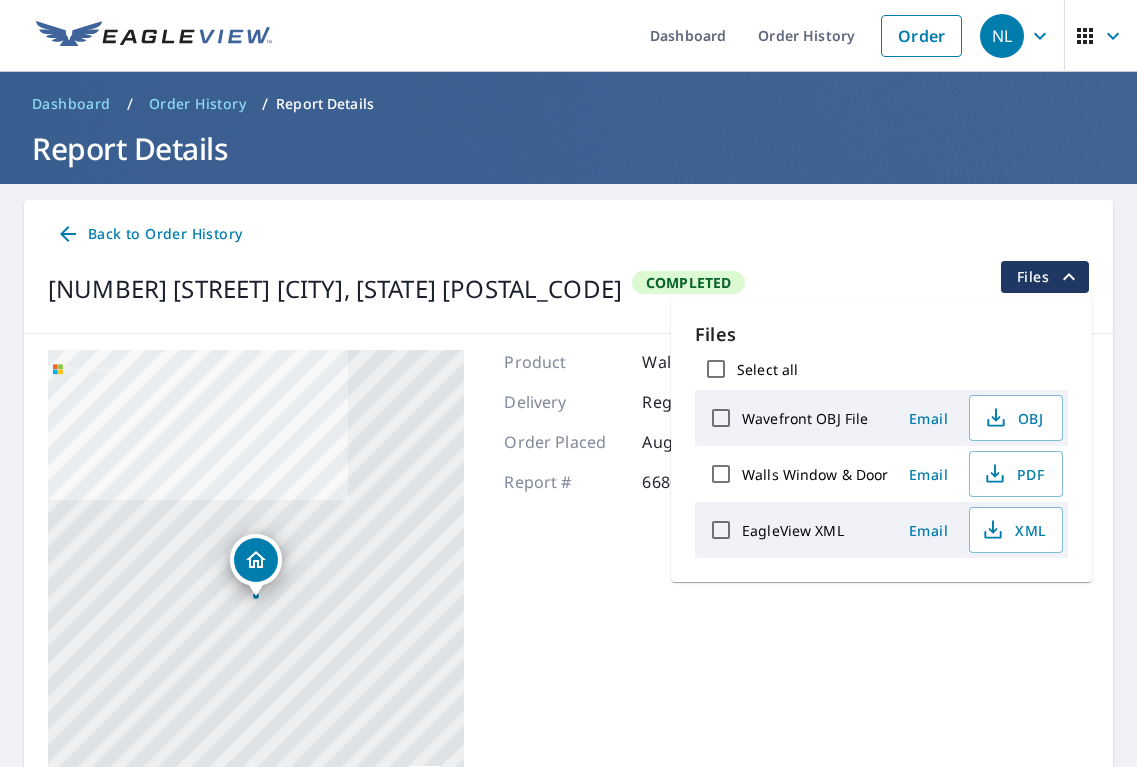 click on "Product Walls, Windows & Doors Delivery Regular Order Placed [DATE] Report # [NUMBER]" at bounding box center [667, 600] 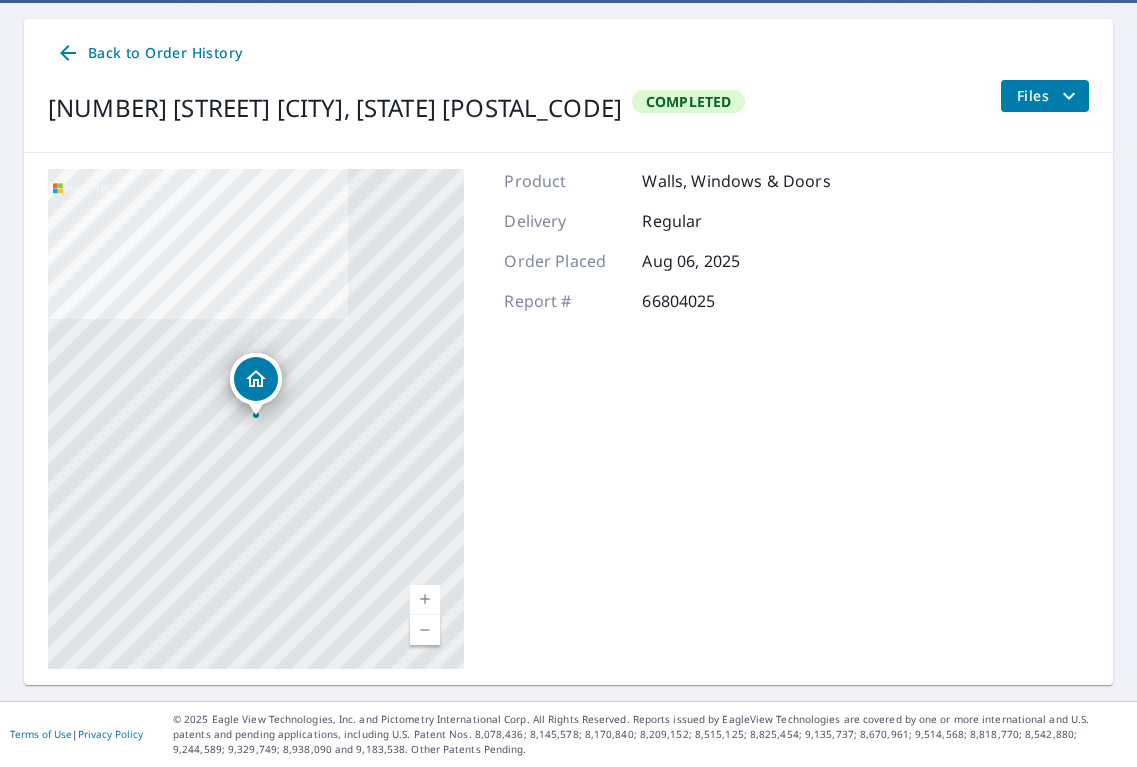 scroll, scrollTop: 185, scrollLeft: 0, axis: vertical 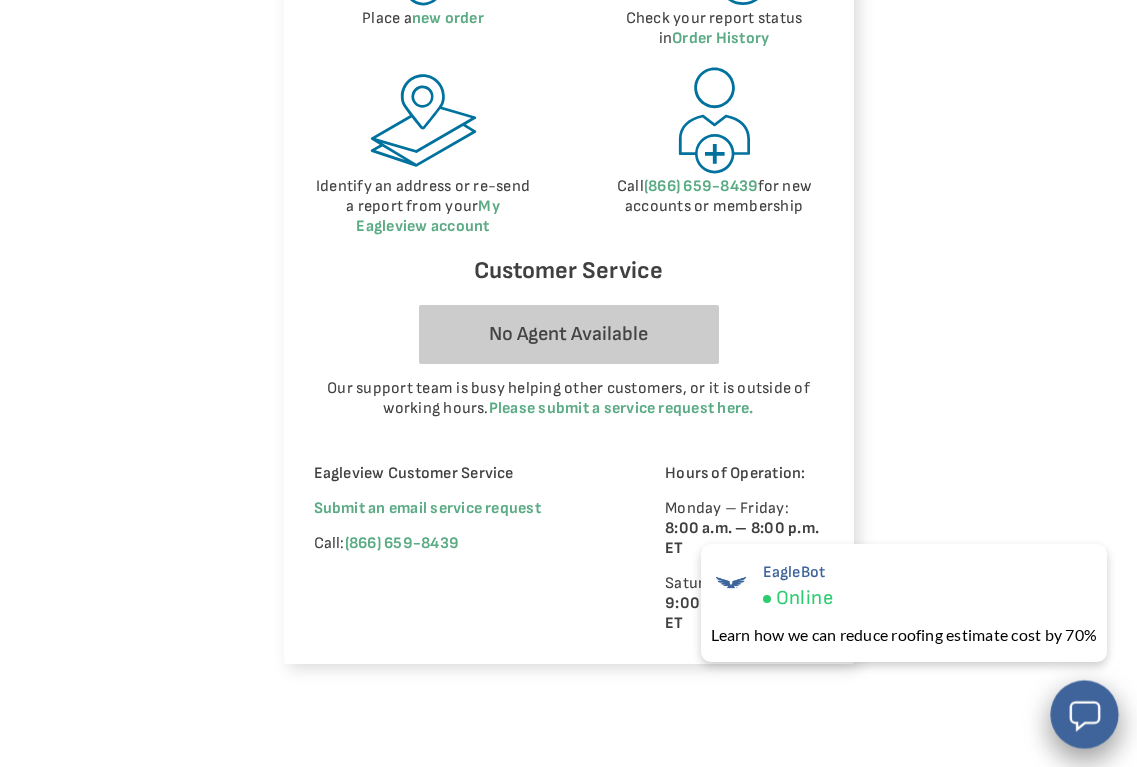 click 